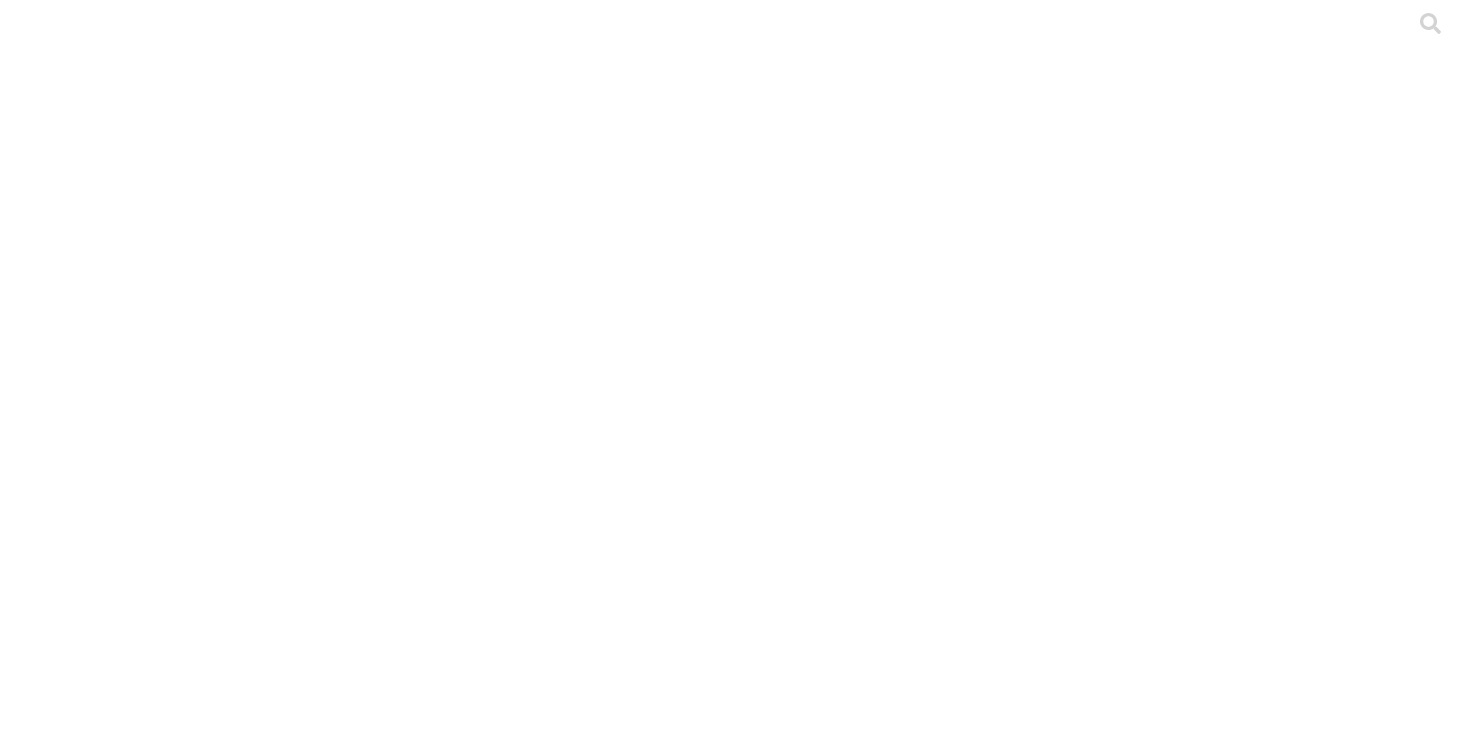 scroll, scrollTop: 0, scrollLeft: 0, axis: both 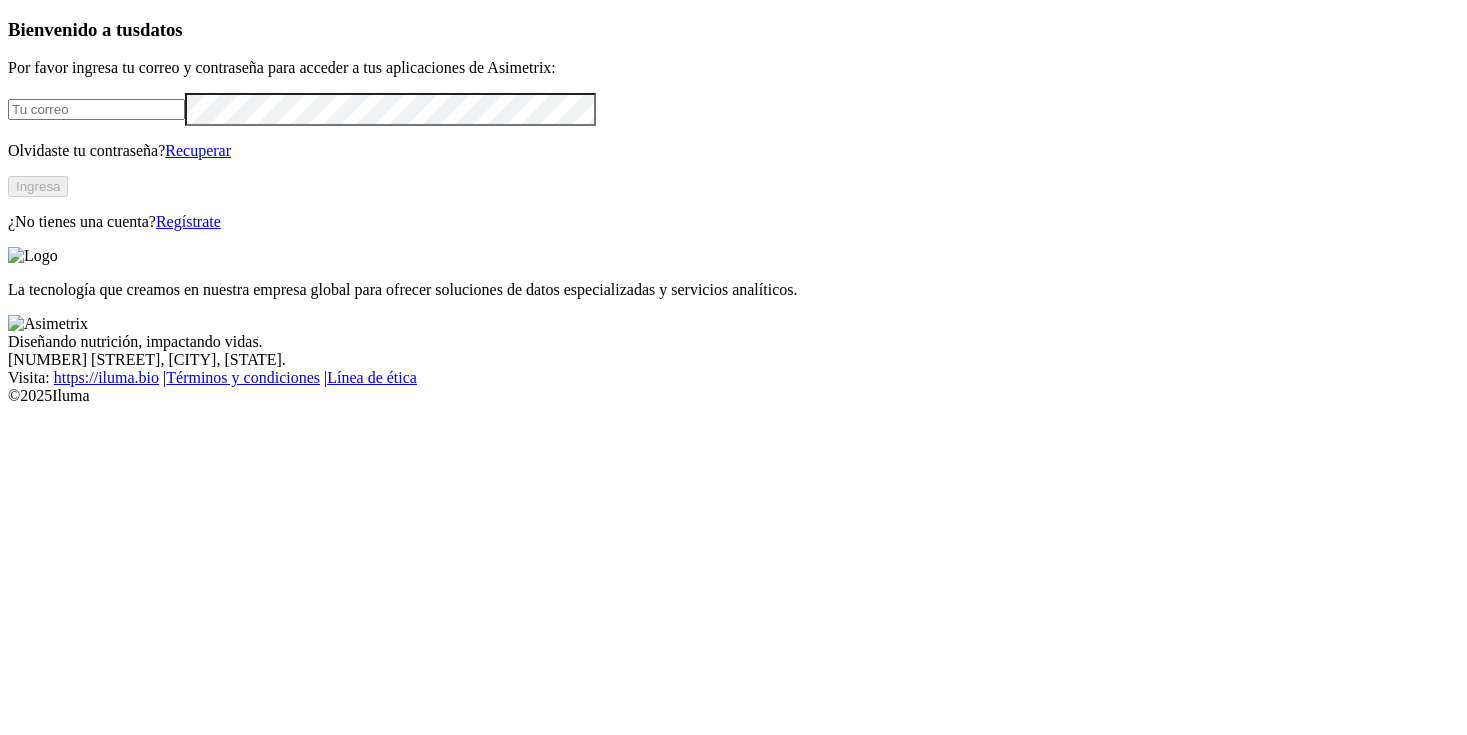 click at bounding box center [96, 109] 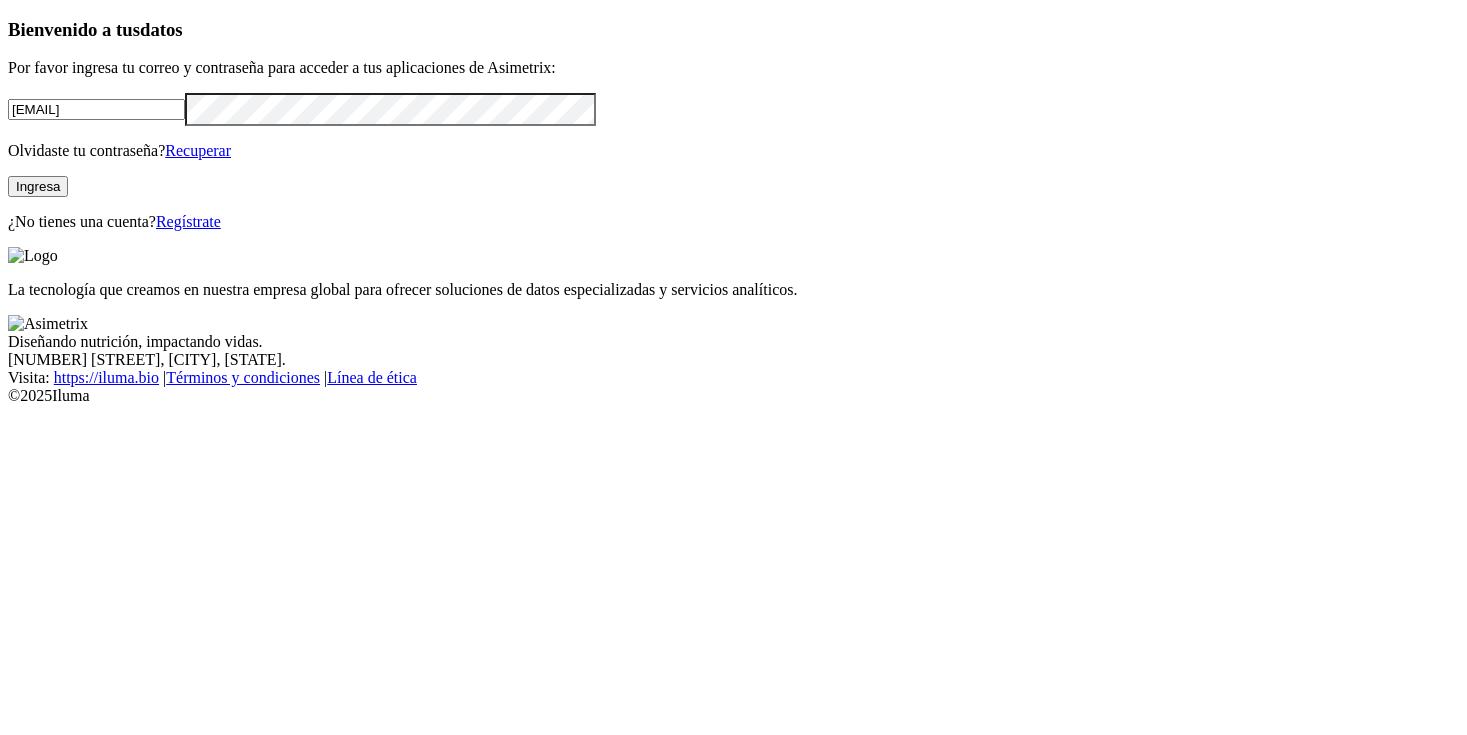 click on "Ingresa" at bounding box center [38, 186] 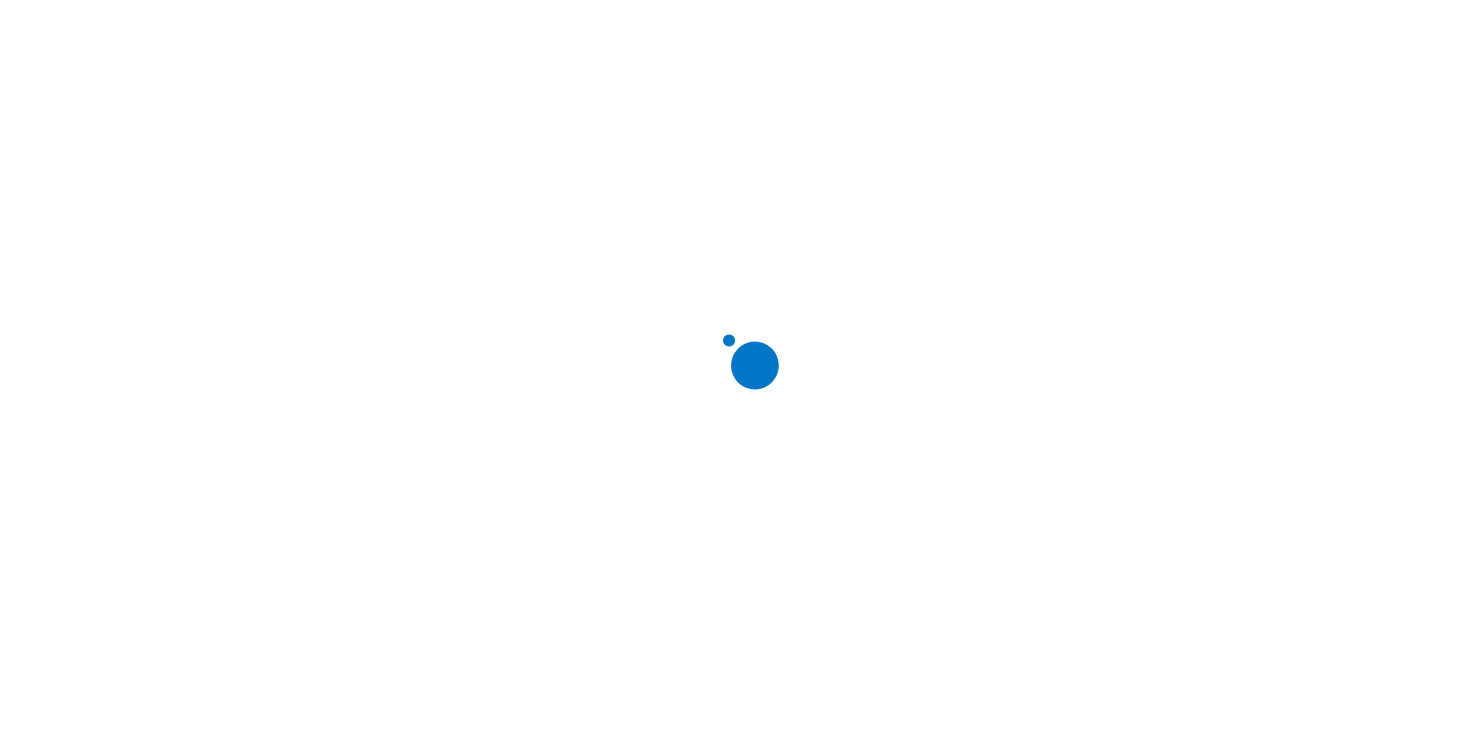 scroll, scrollTop: 0, scrollLeft: 0, axis: both 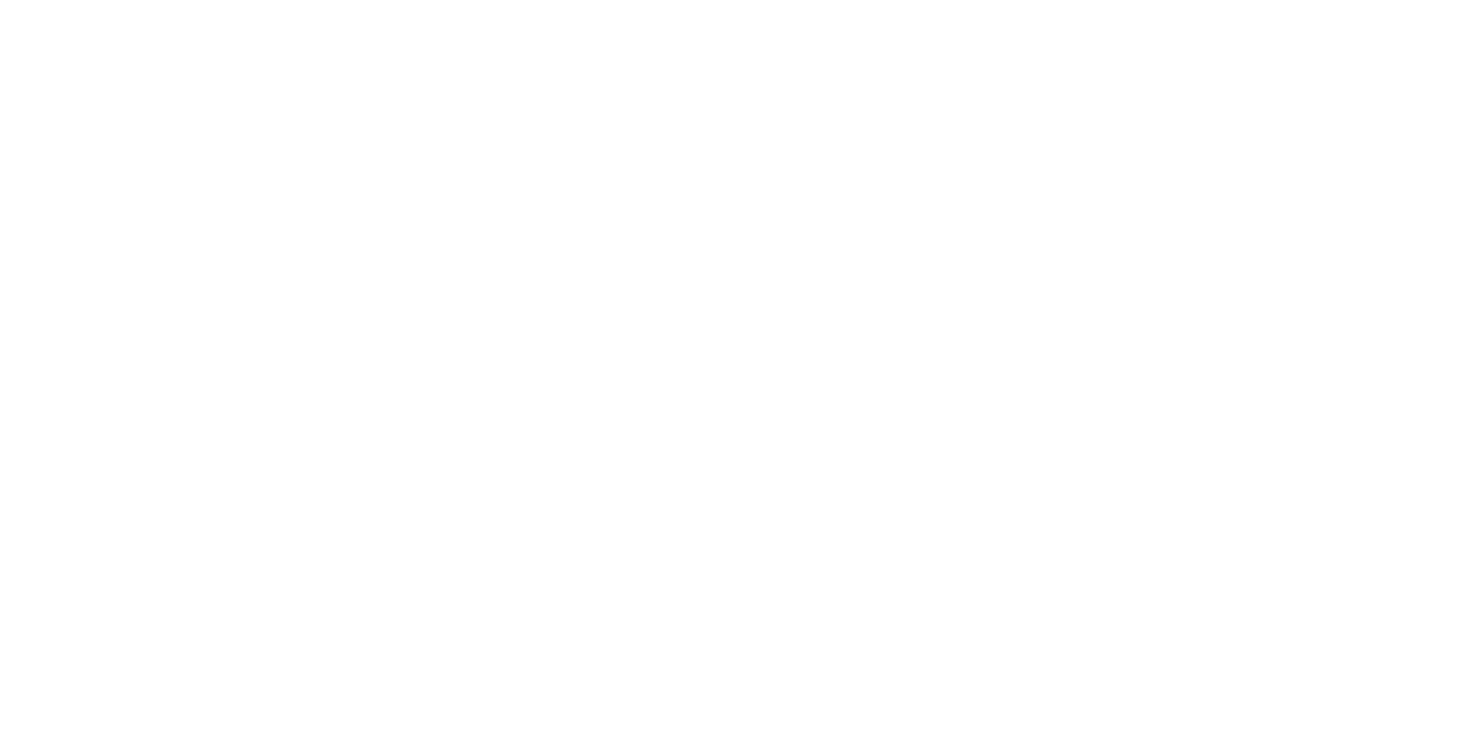 click on "GOLOSODELVALLE" at bounding box center (91, 831) 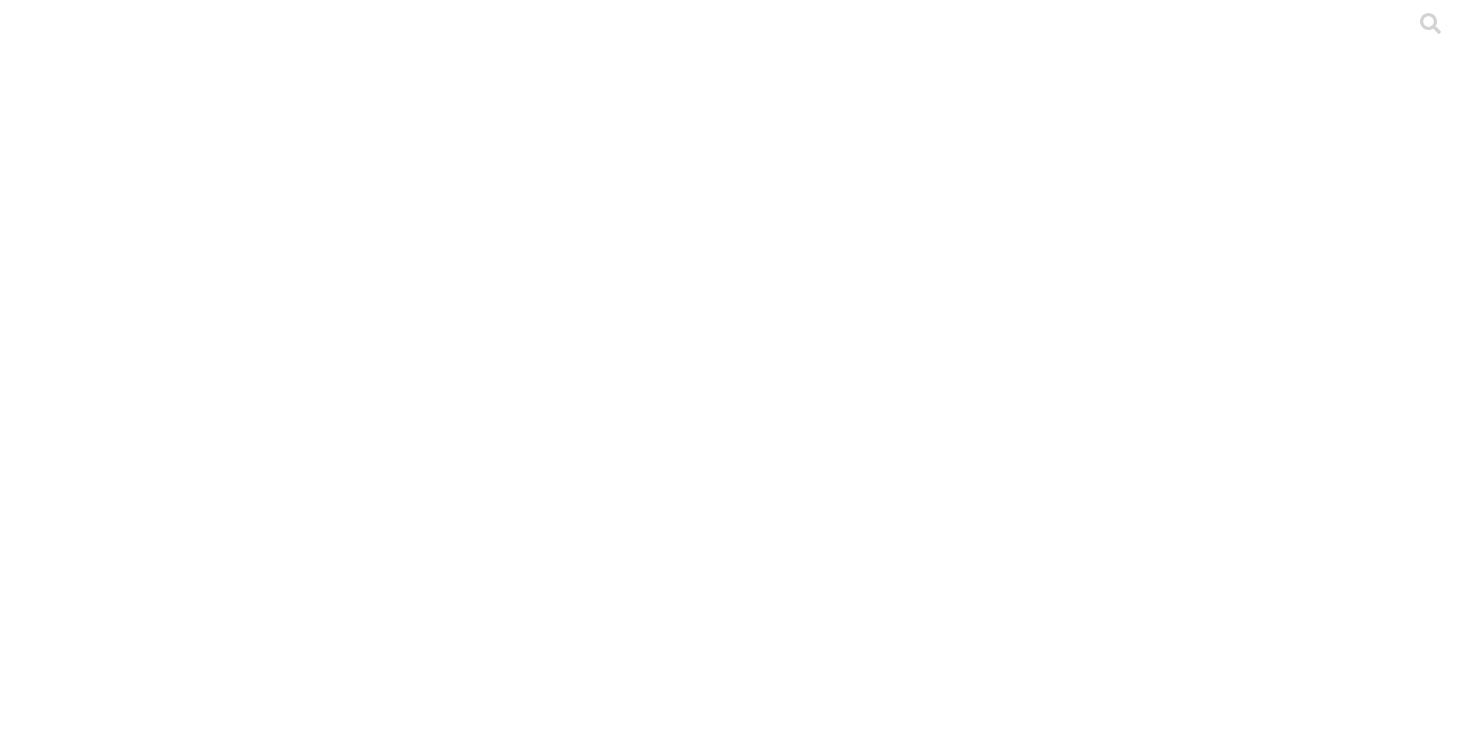 click on ".cls-1 {
fill: #d6d6d6;
}
ETL" at bounding box center (733, 3114) 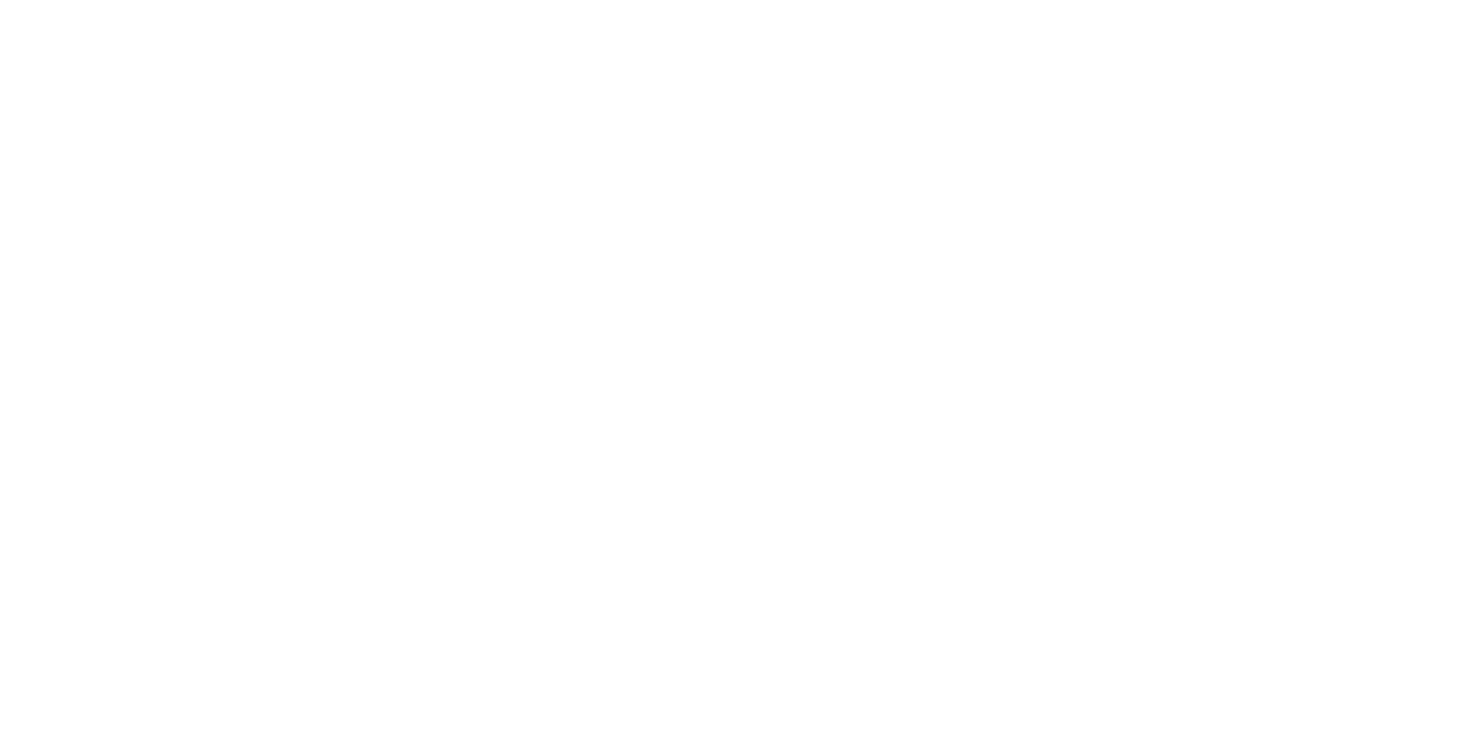 click on "Upload Agriness" at bounding box center (733, 2886) 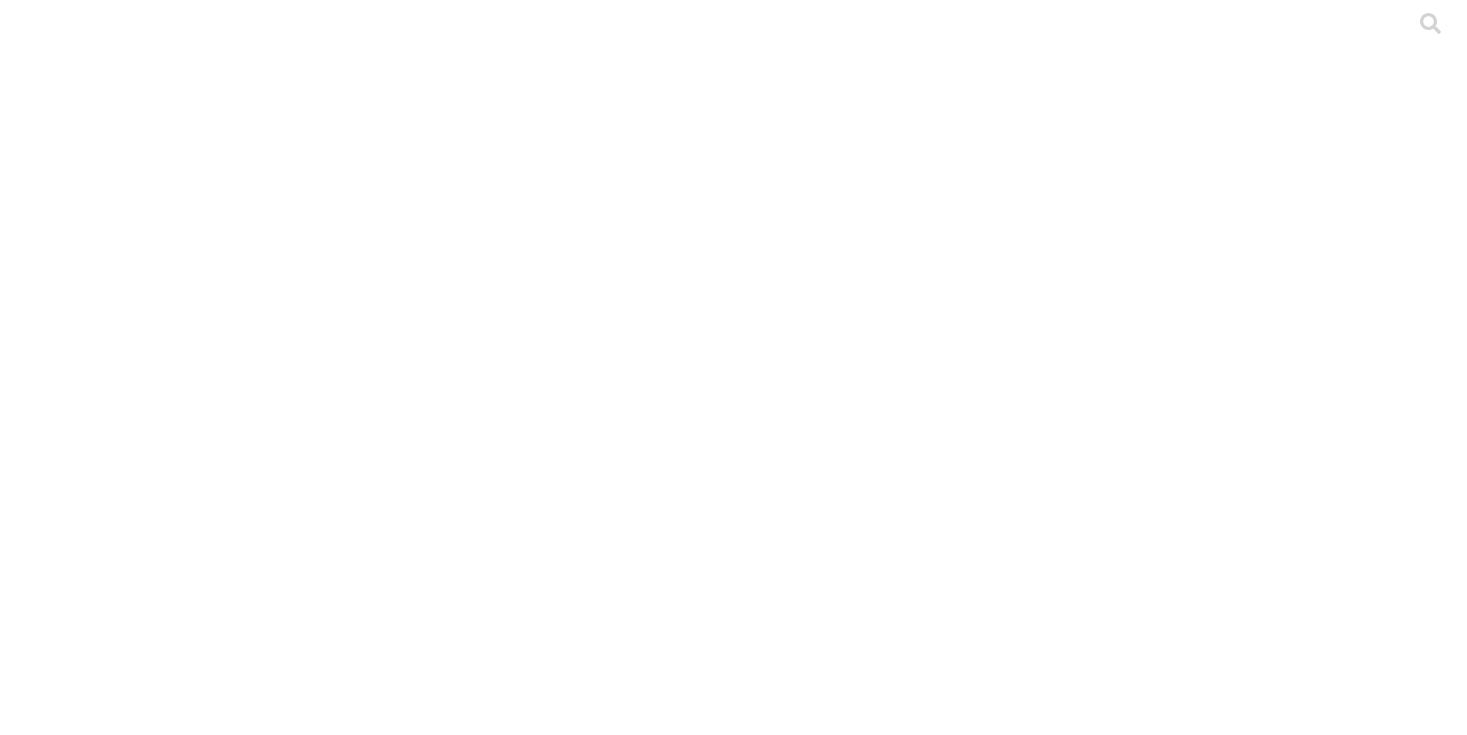 click on "alura_metadata.xlsm" at bounding box center [74, 3894] 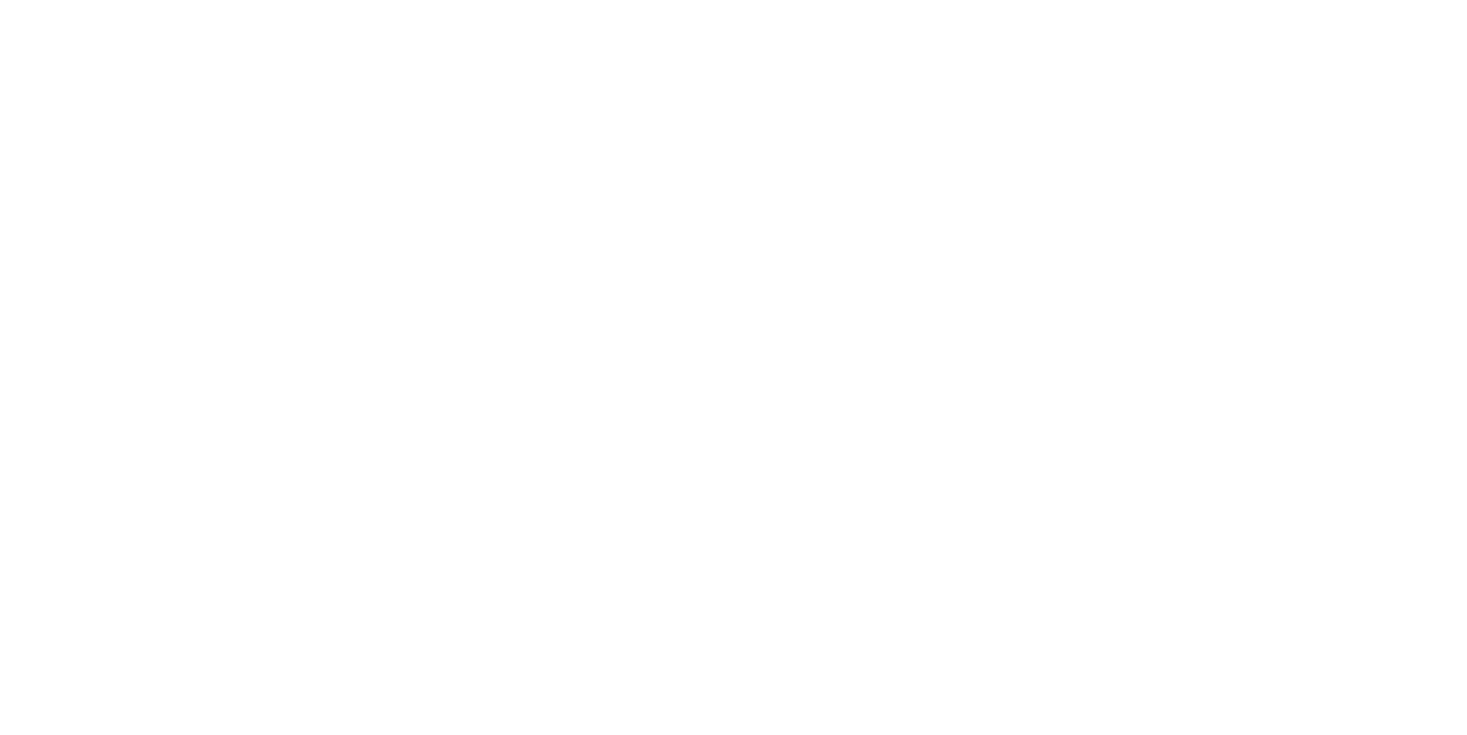 click on "Configurador PigVision" at bounding box center (733, 2324) 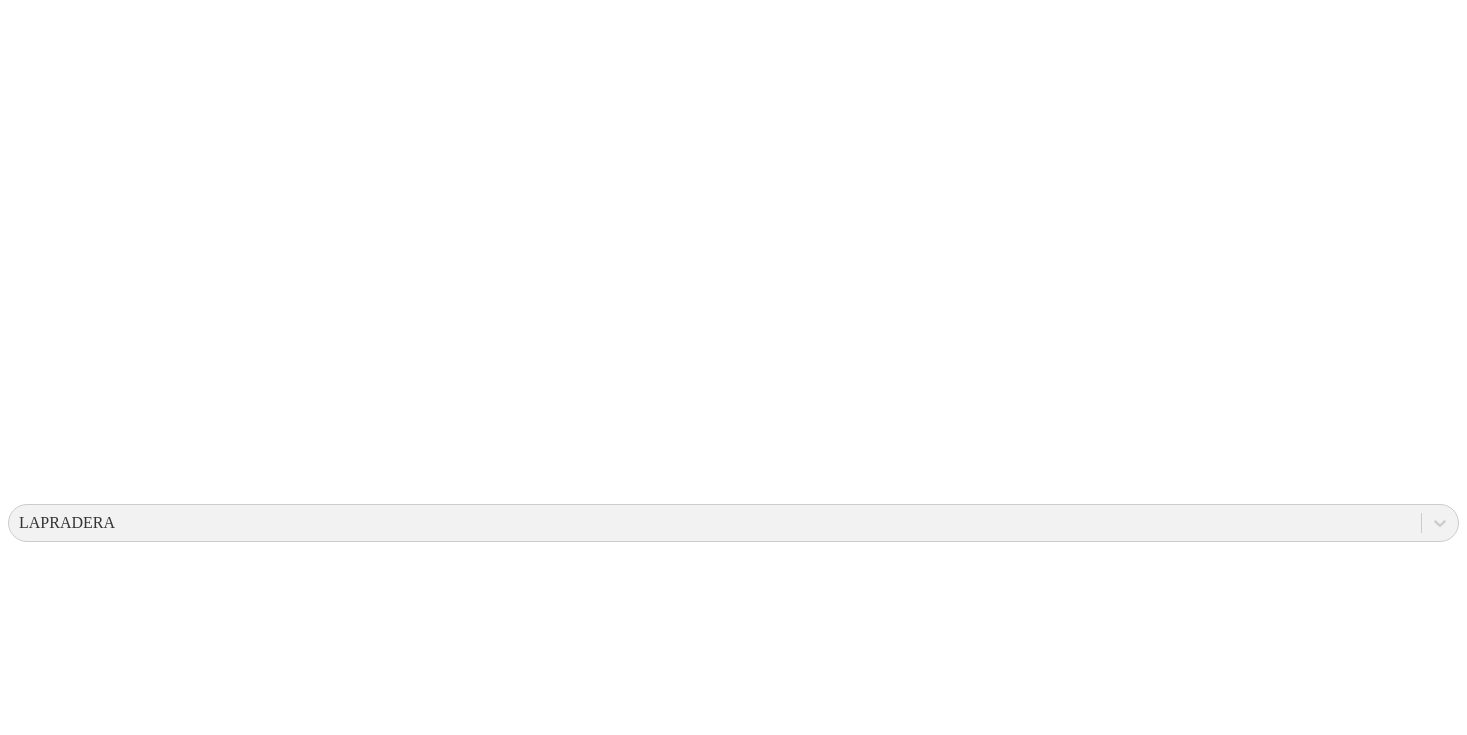scroll, scrollTop: 357, scrollLeft: 0, axis: vertical 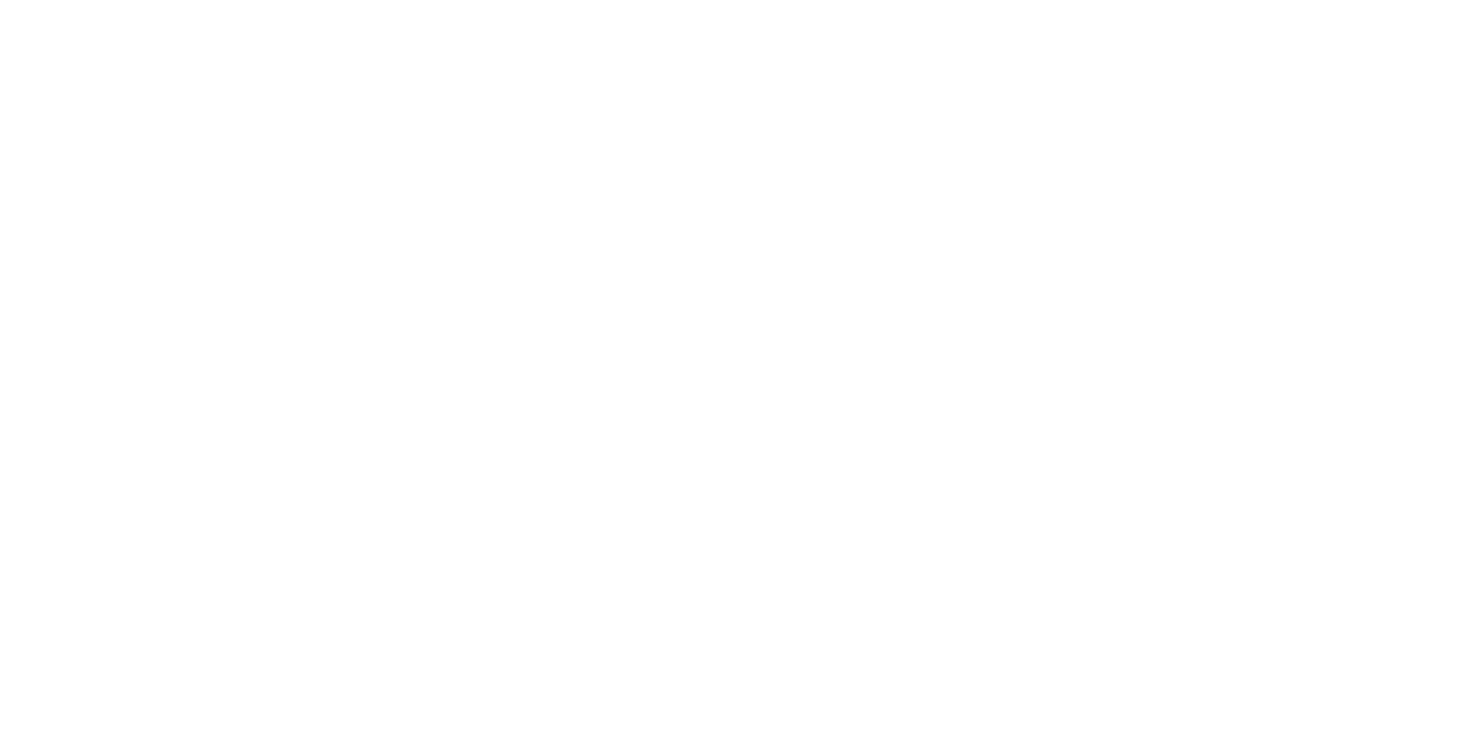 click 